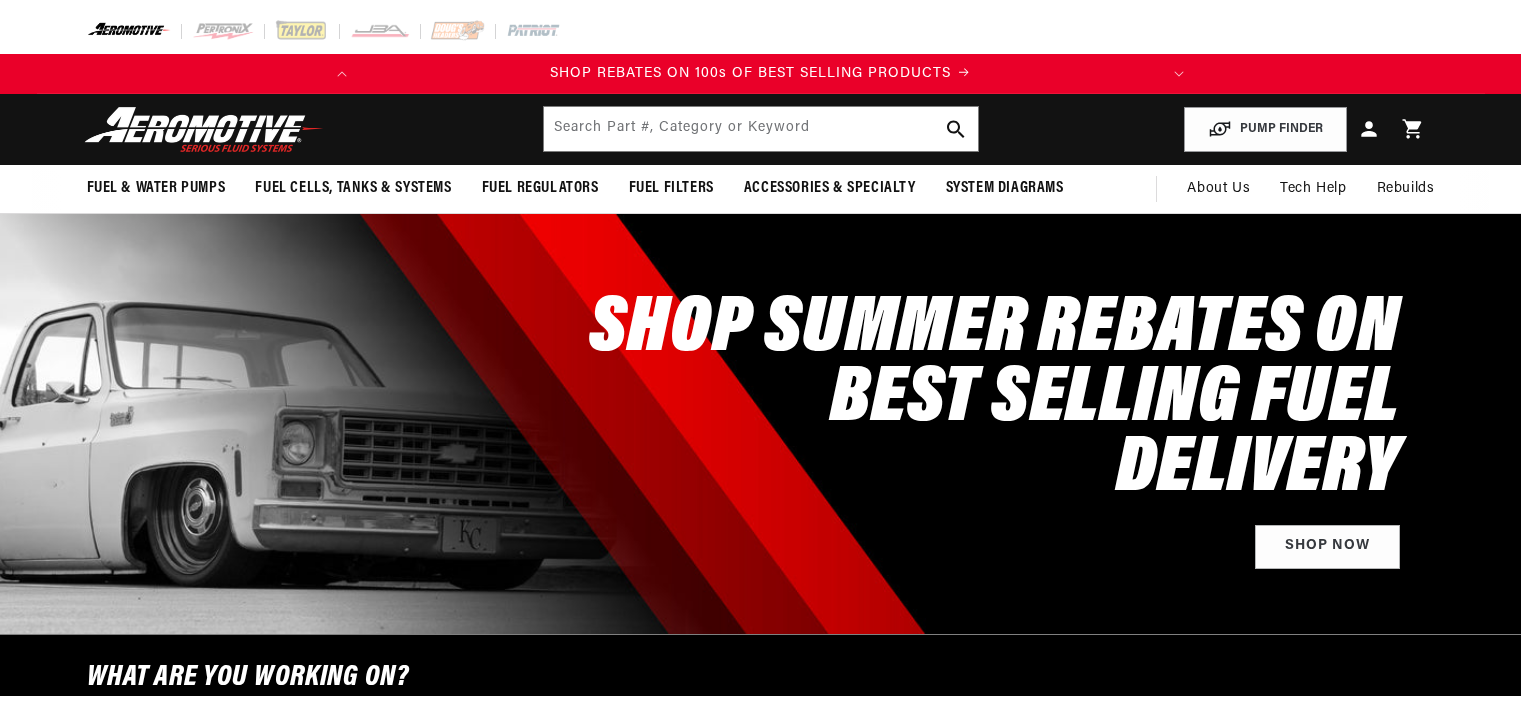 scroll, scrollTop: 0, scrollLeft: 0, axis: both 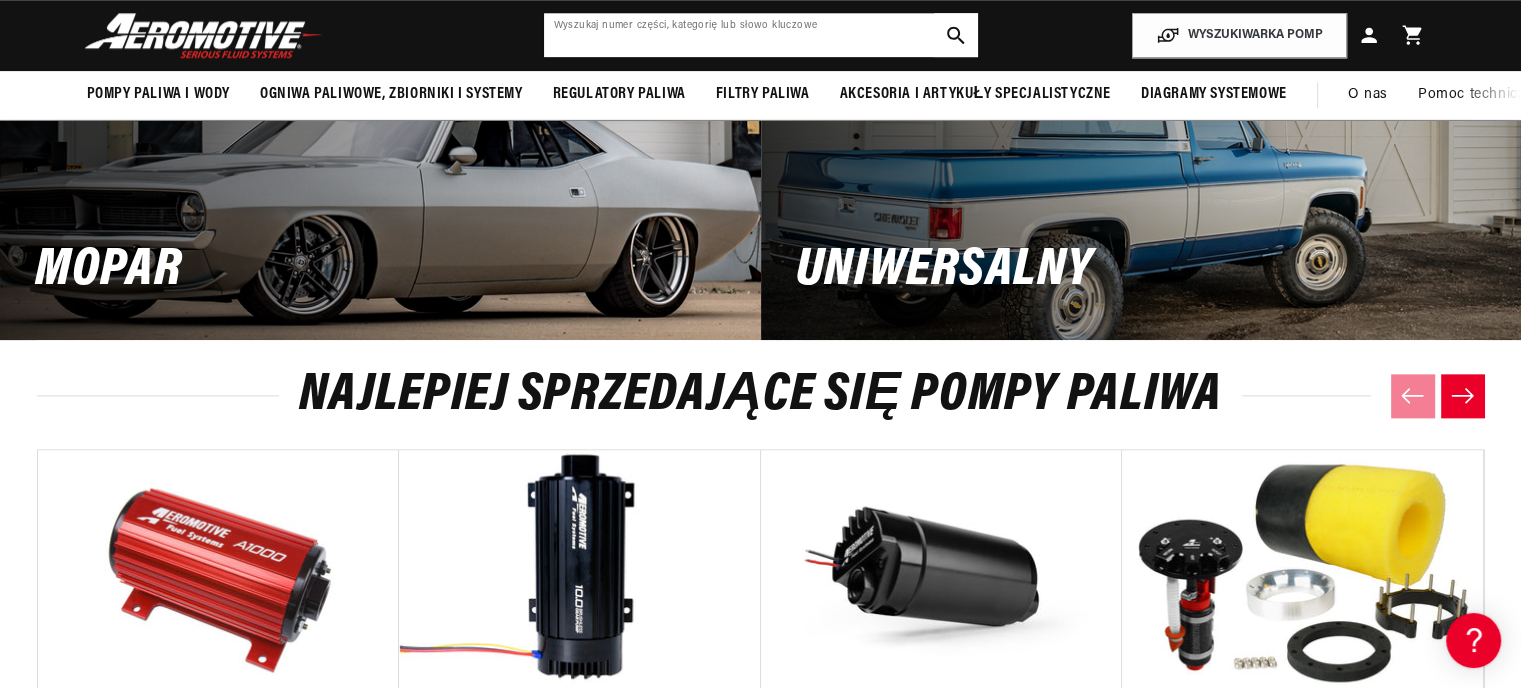 click 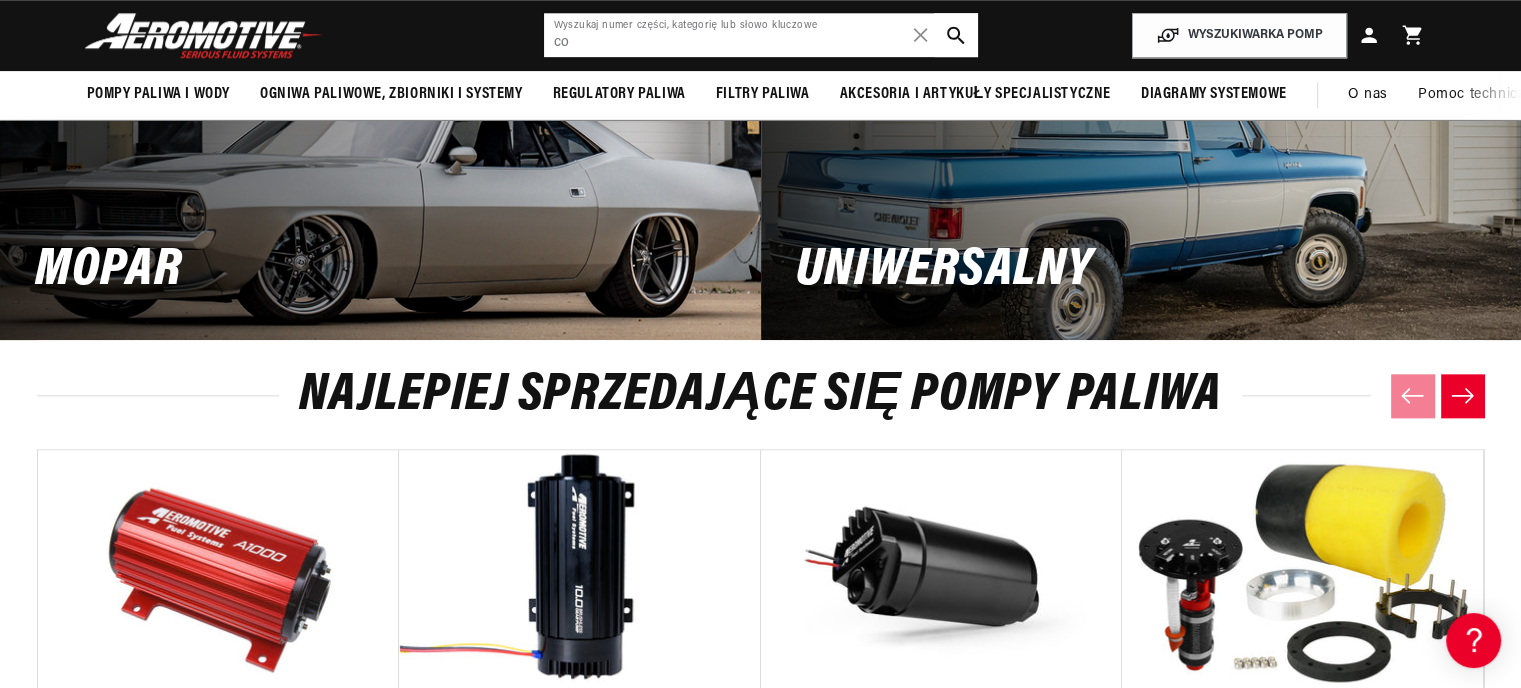 scroll, scrollTop: 0, scrollLeft: 0, axis: both 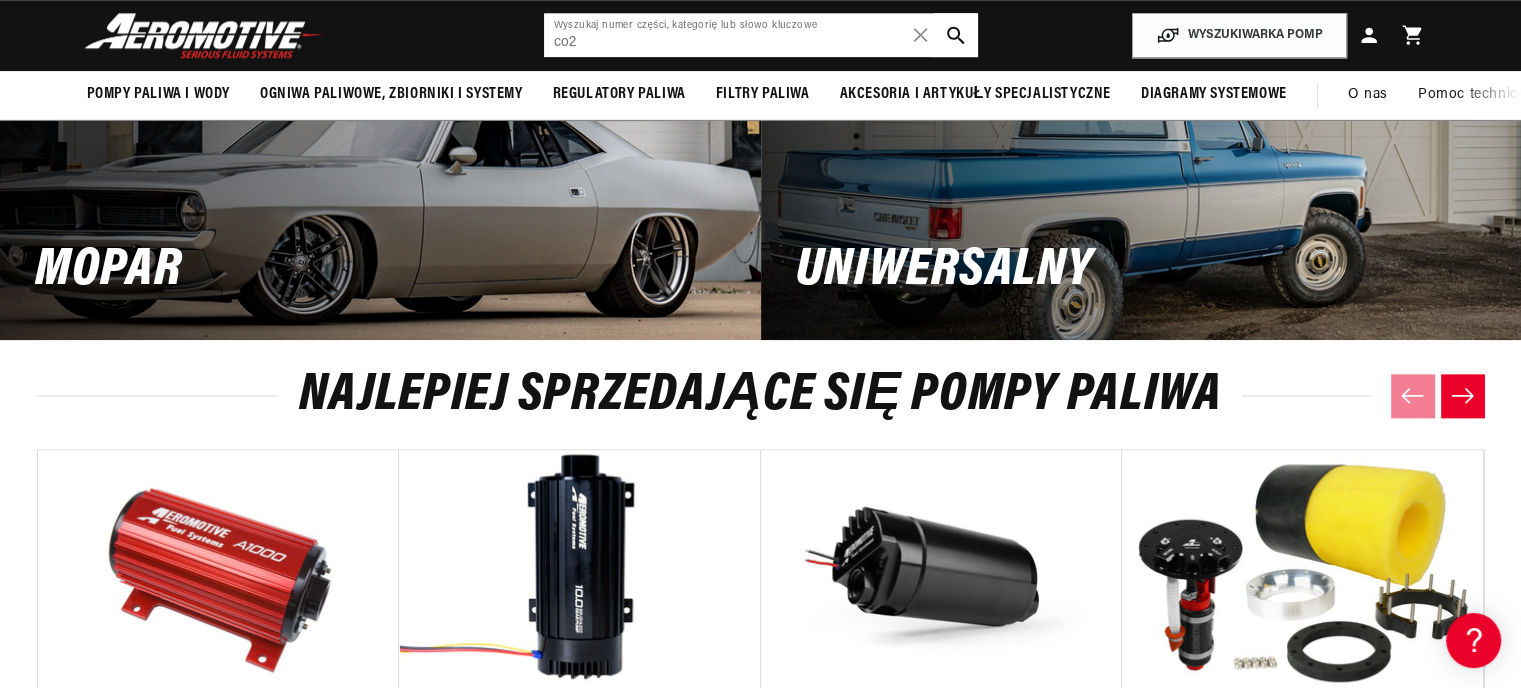 type on "co2" 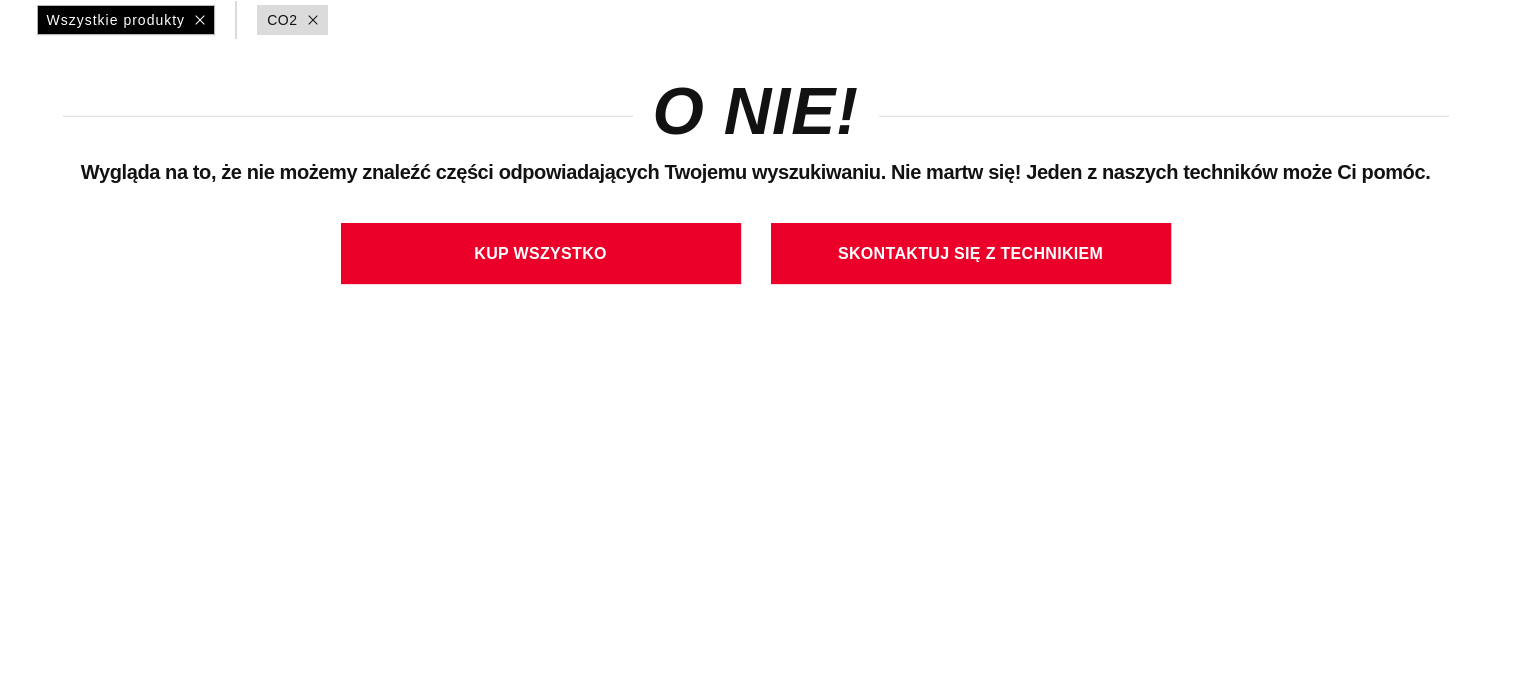 scroll, scrollTop: 0, scrollLeft: 0, axis: both 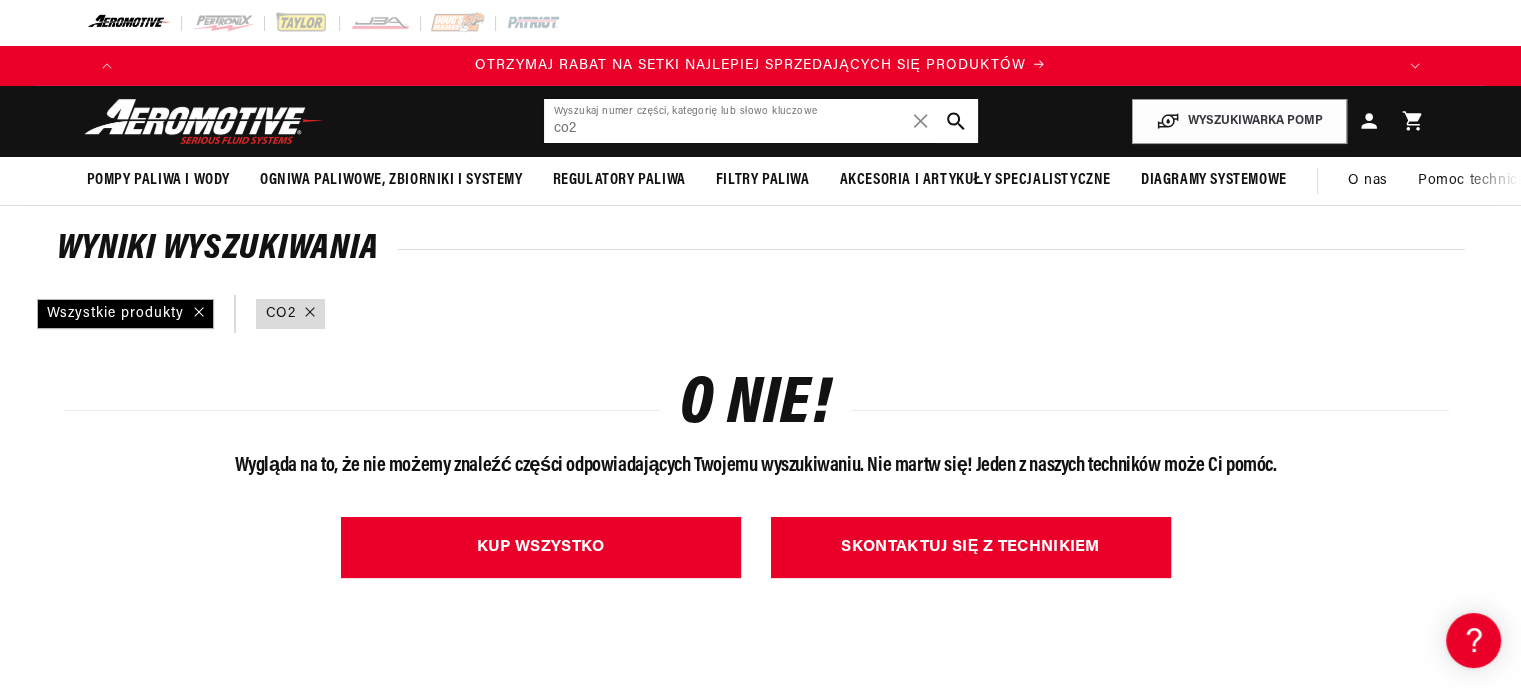 drag, startPoint x: 611, startPoint y: 129, endPoint x: 491, endPoint y: 134, distance: 120.10412 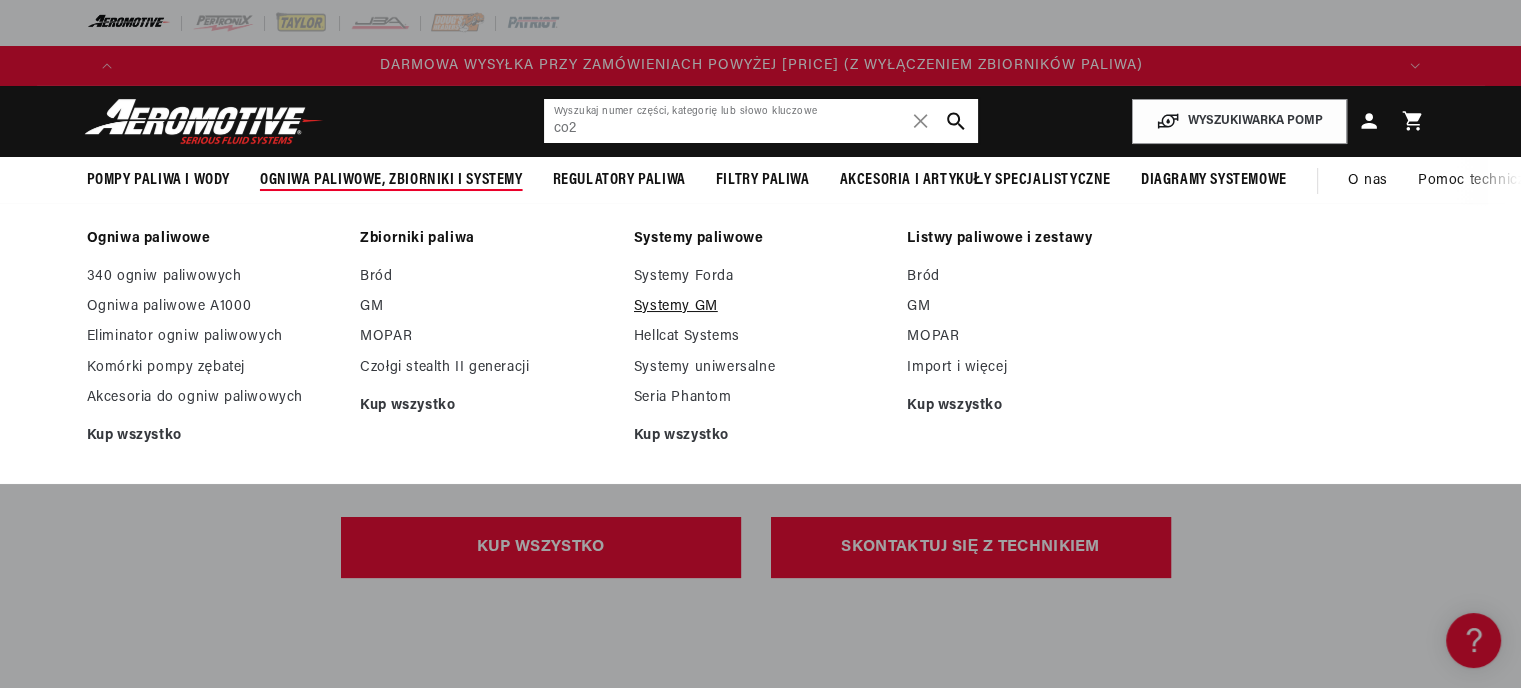 scroll, scrollTop: 0, scrollLeft: 1268, axis: horizontal 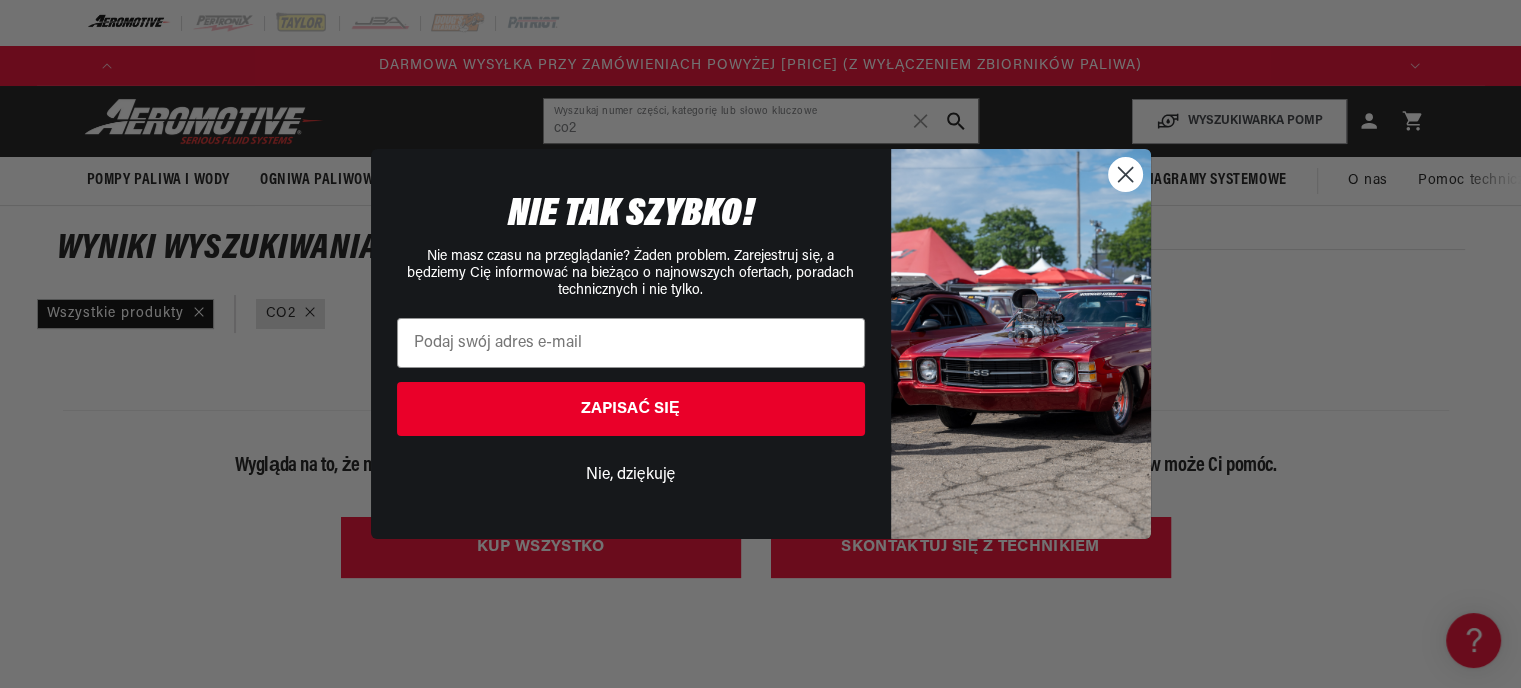 click 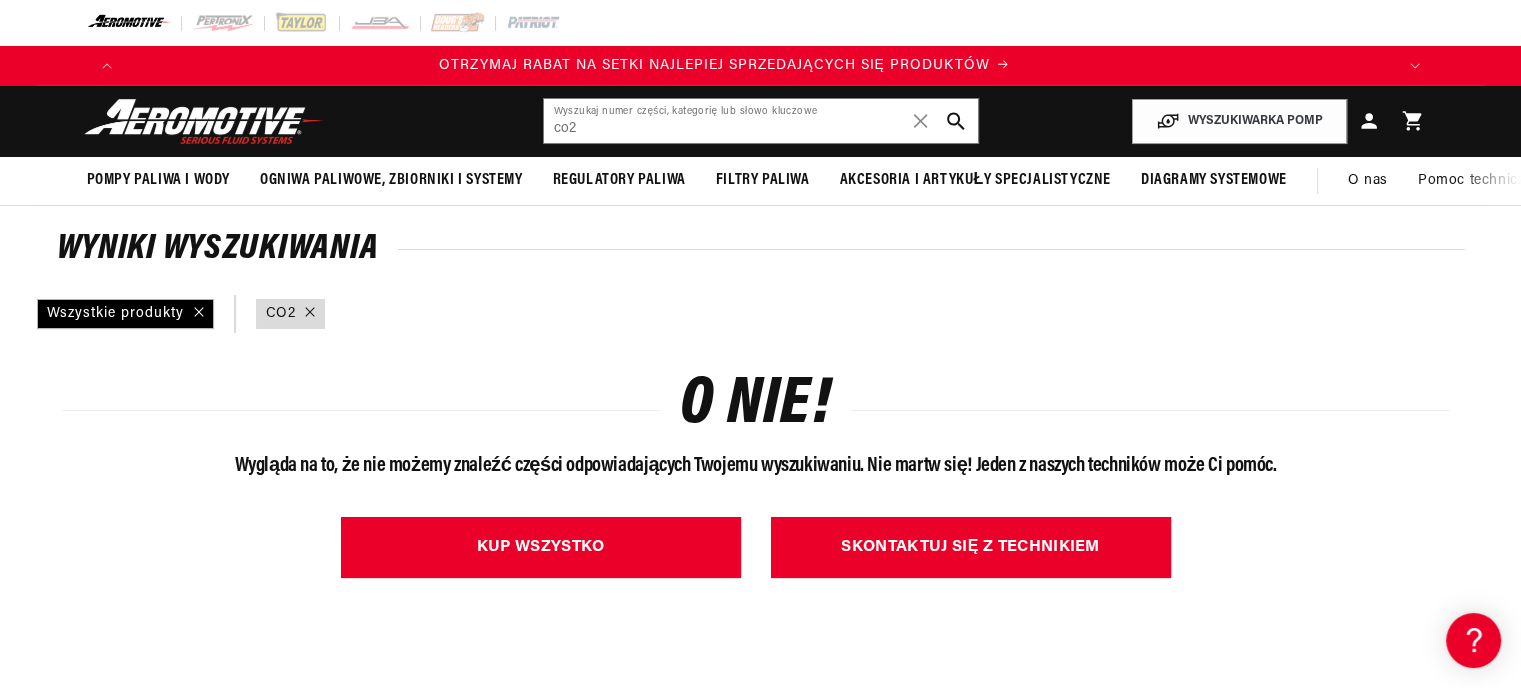 scroll, scrollTop: 0, scrollLeft: 0, axis: both 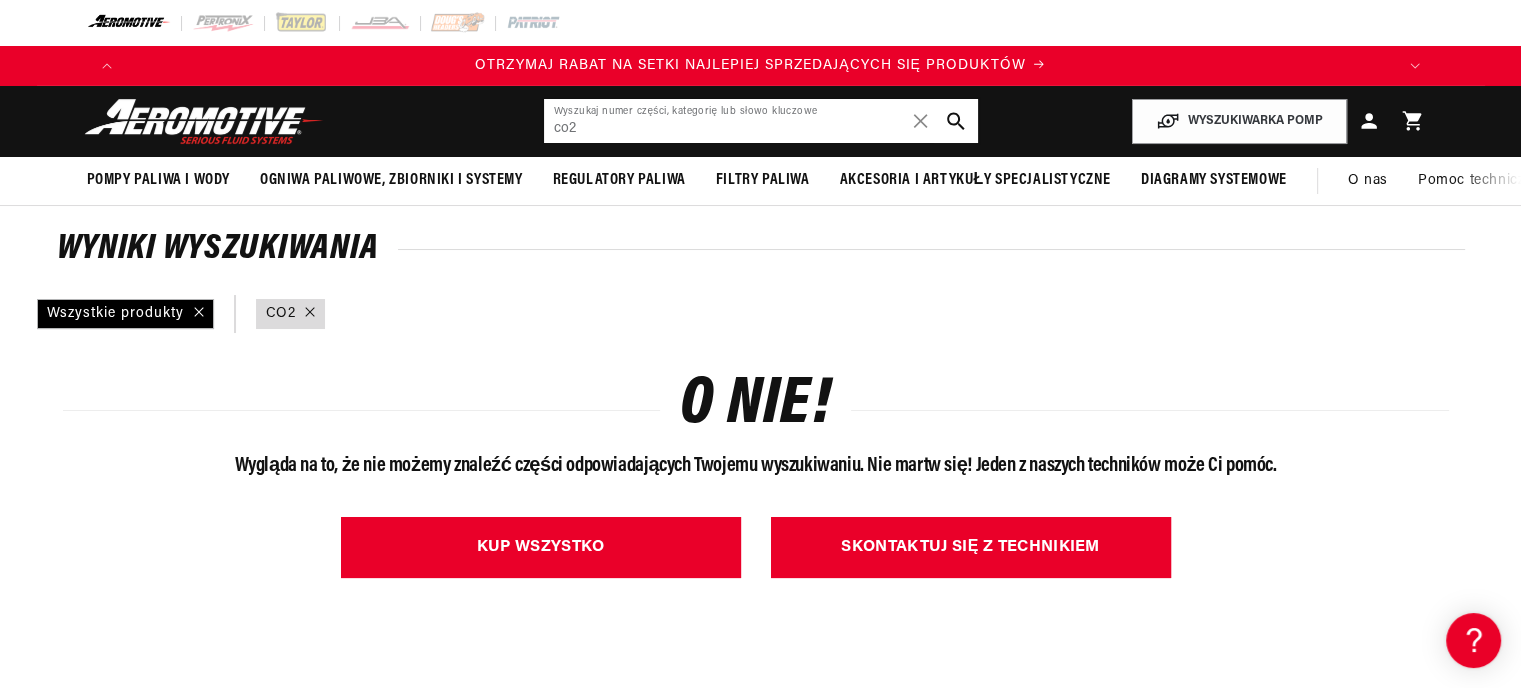 drag, startPoint x: 592, startPoint y: 135, endPoint x: 464, endPoint y: 131, distance: 128.06248 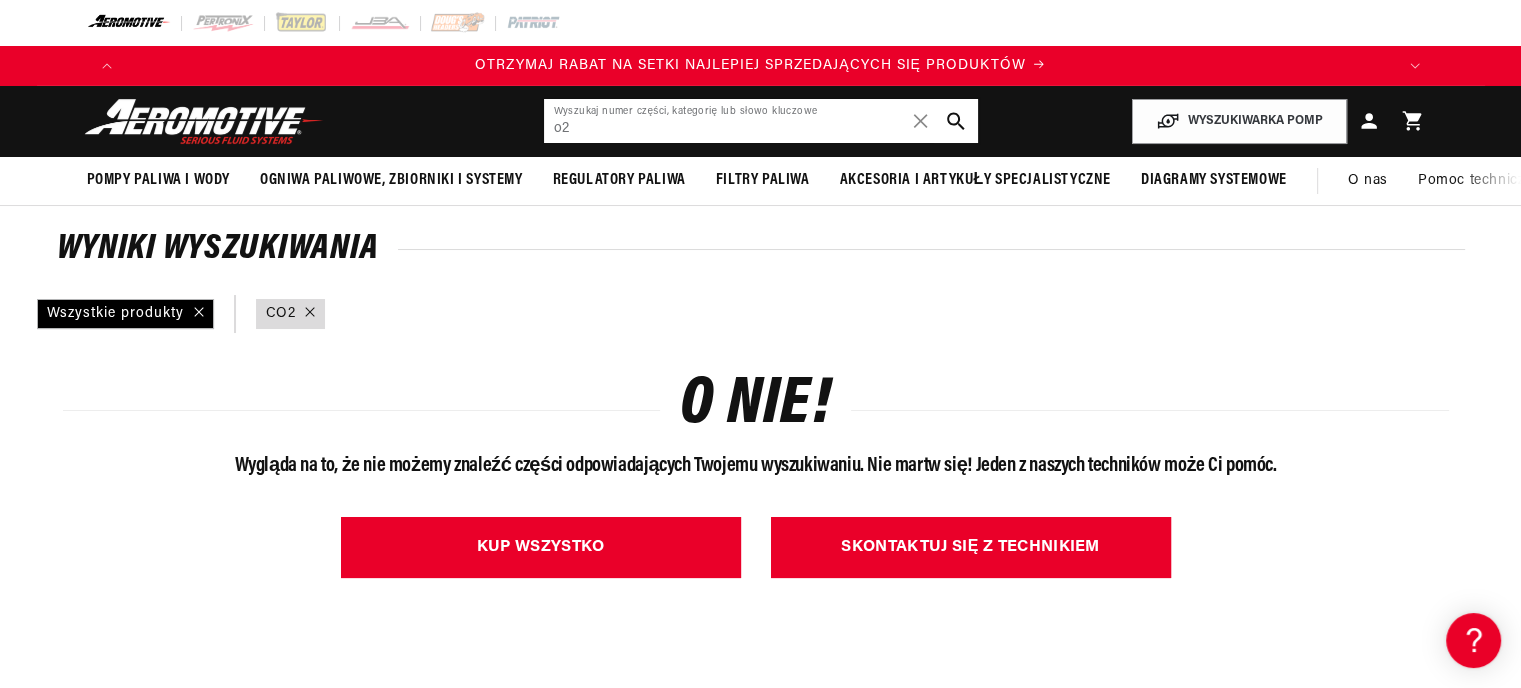 type on "o2" 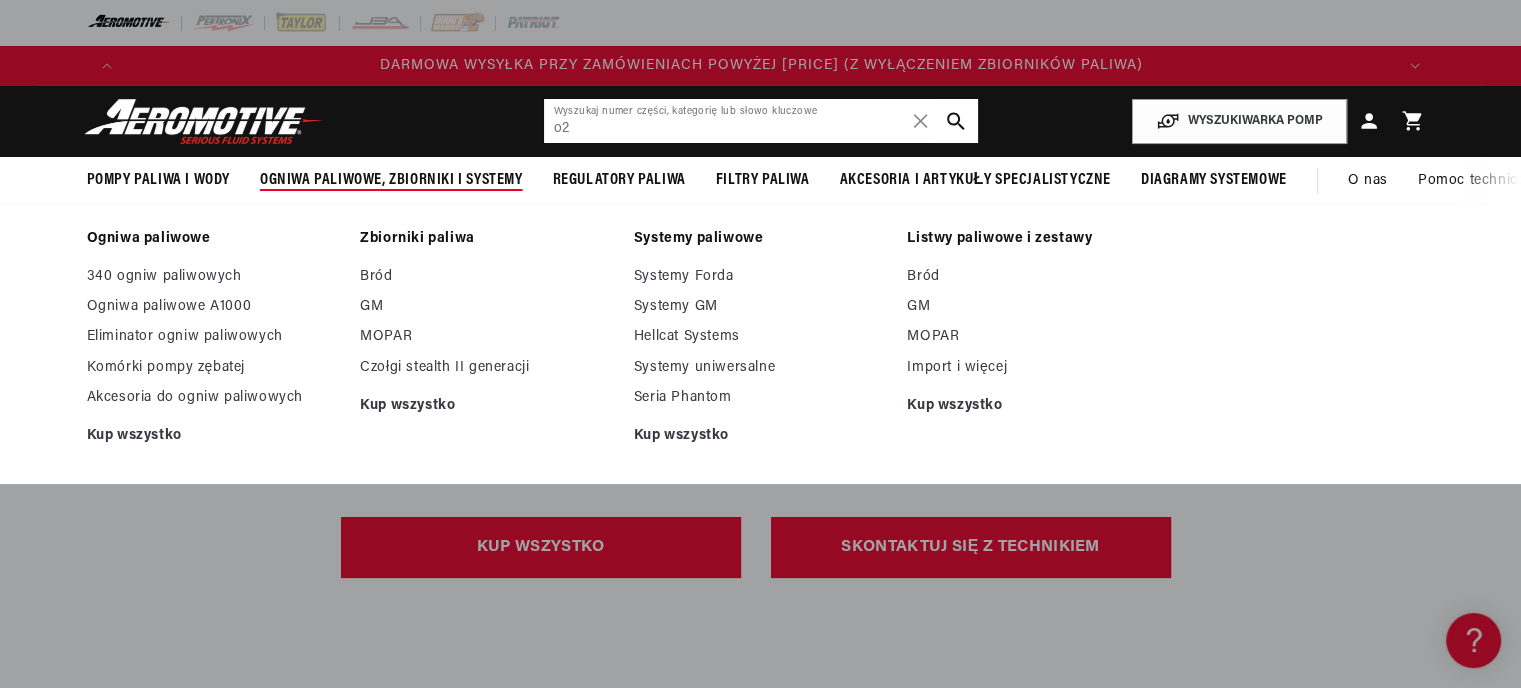 scroll, scrollTop: 0, scrollLeft: 1268, axis: horizontal 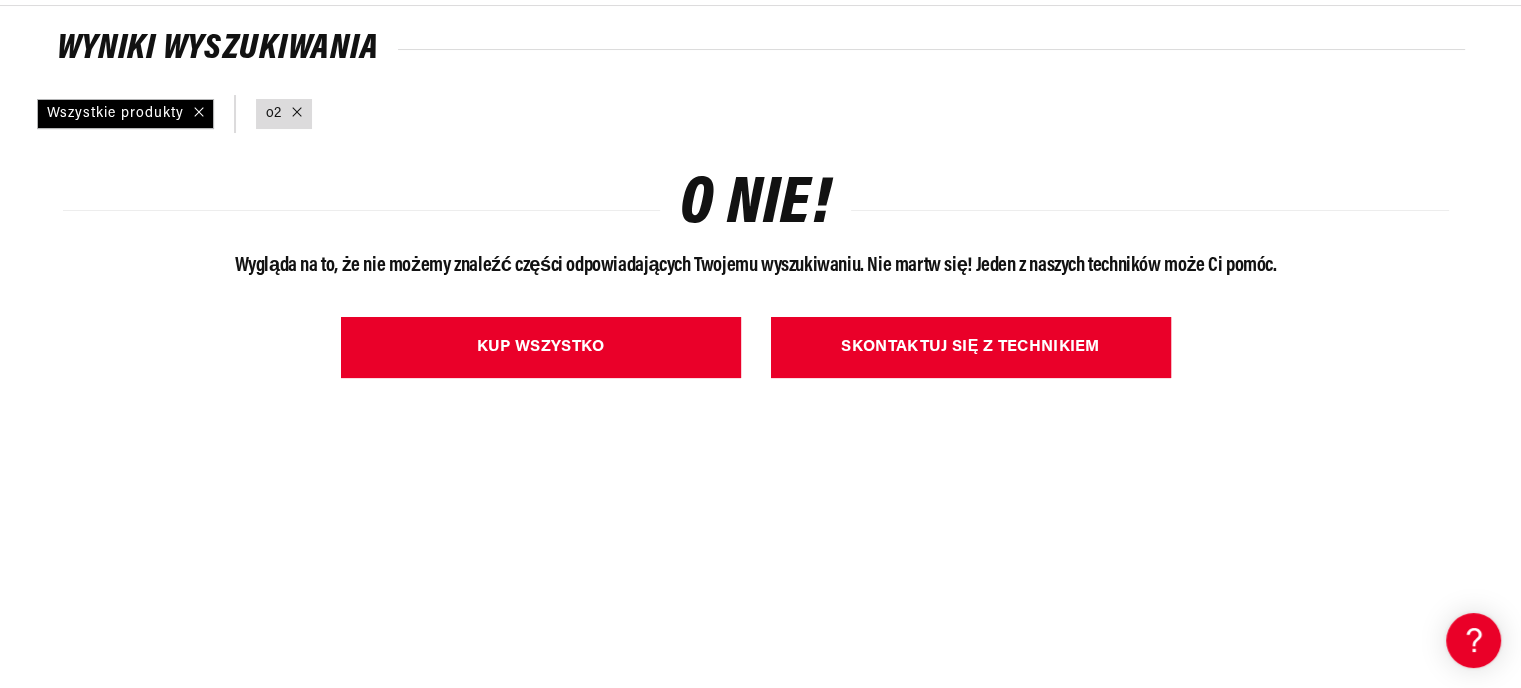 click at bounding box center [292, 114] 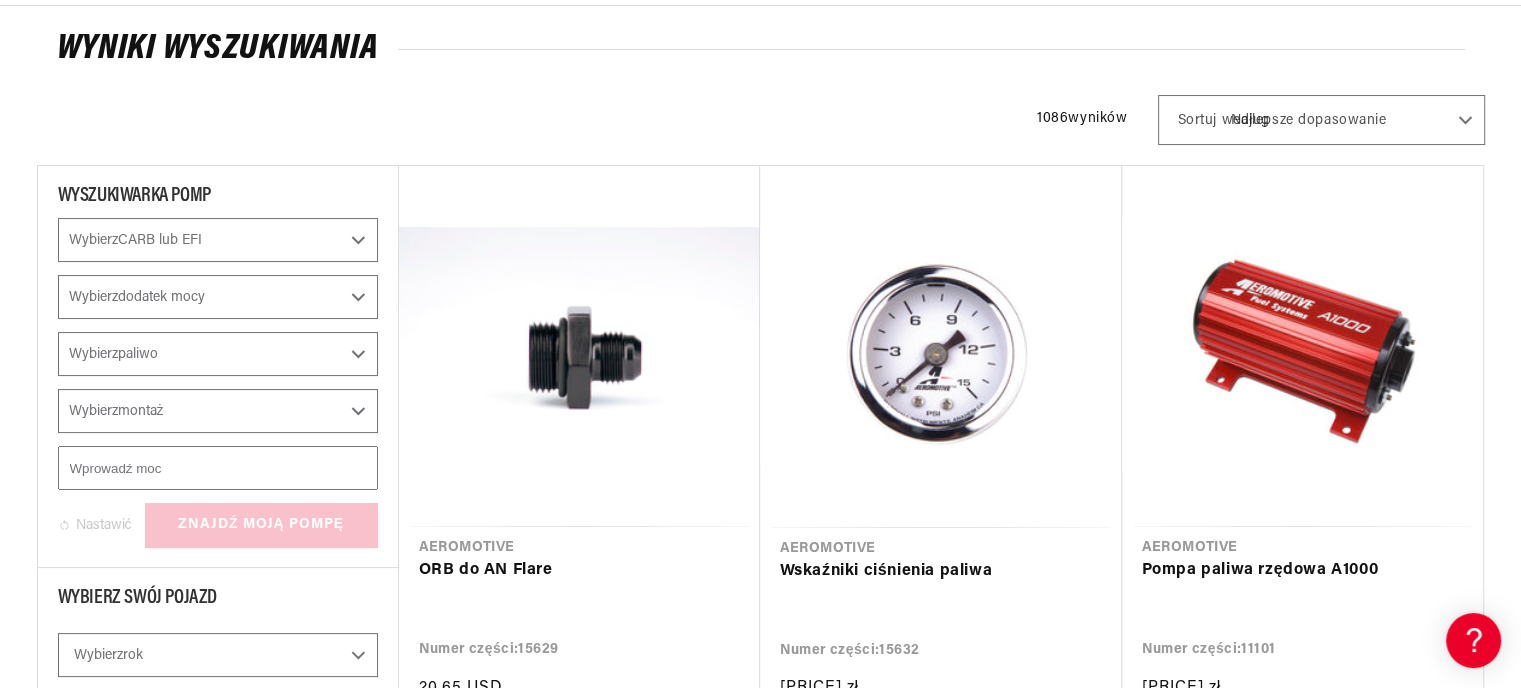 scroll, scrollTop: 0, scrollLeft: 0, axis: both 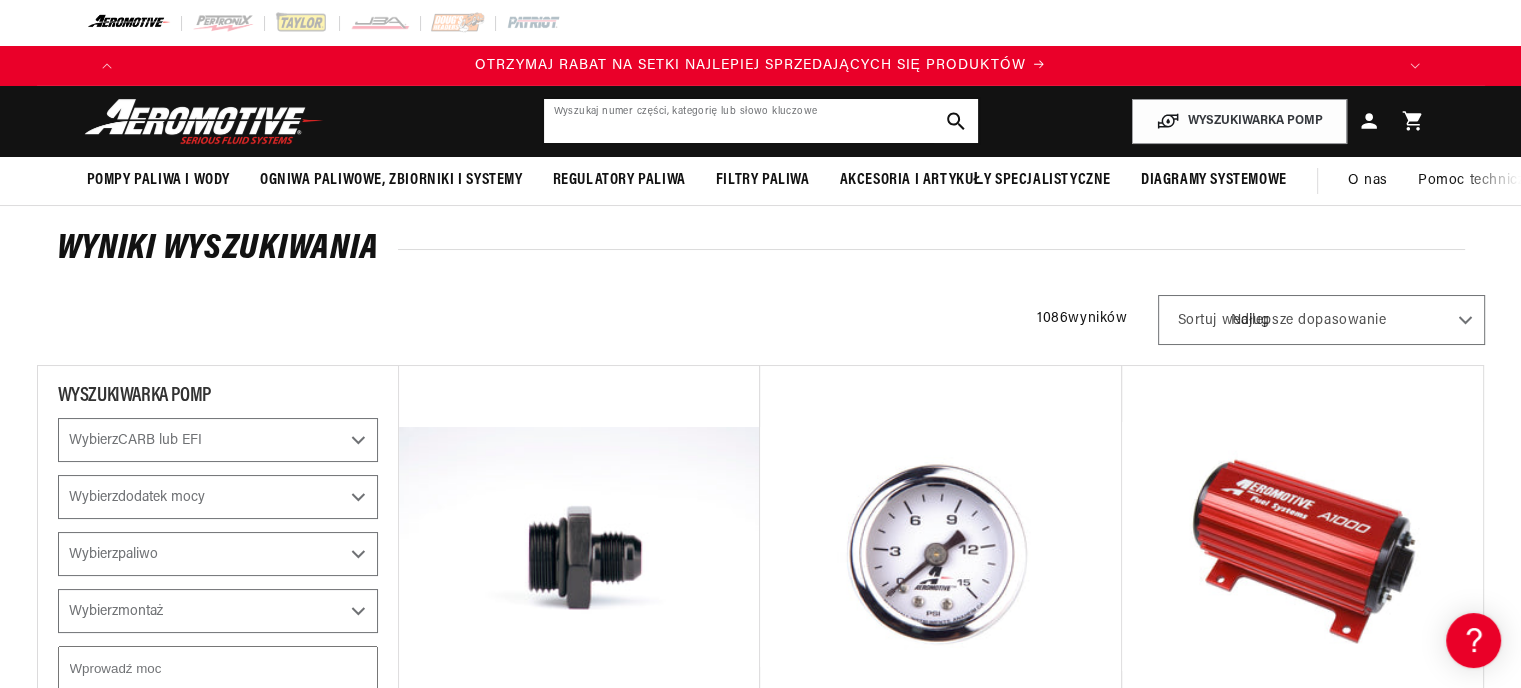 click 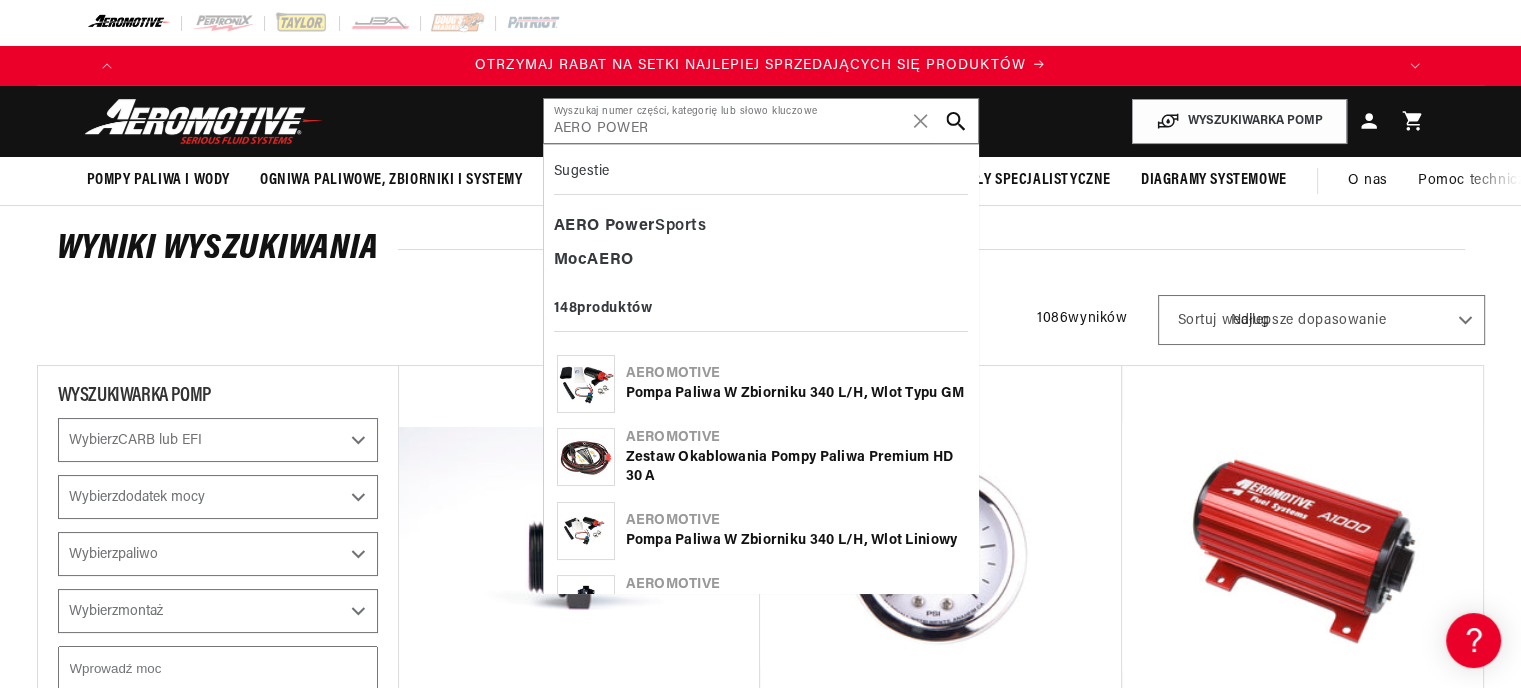 click 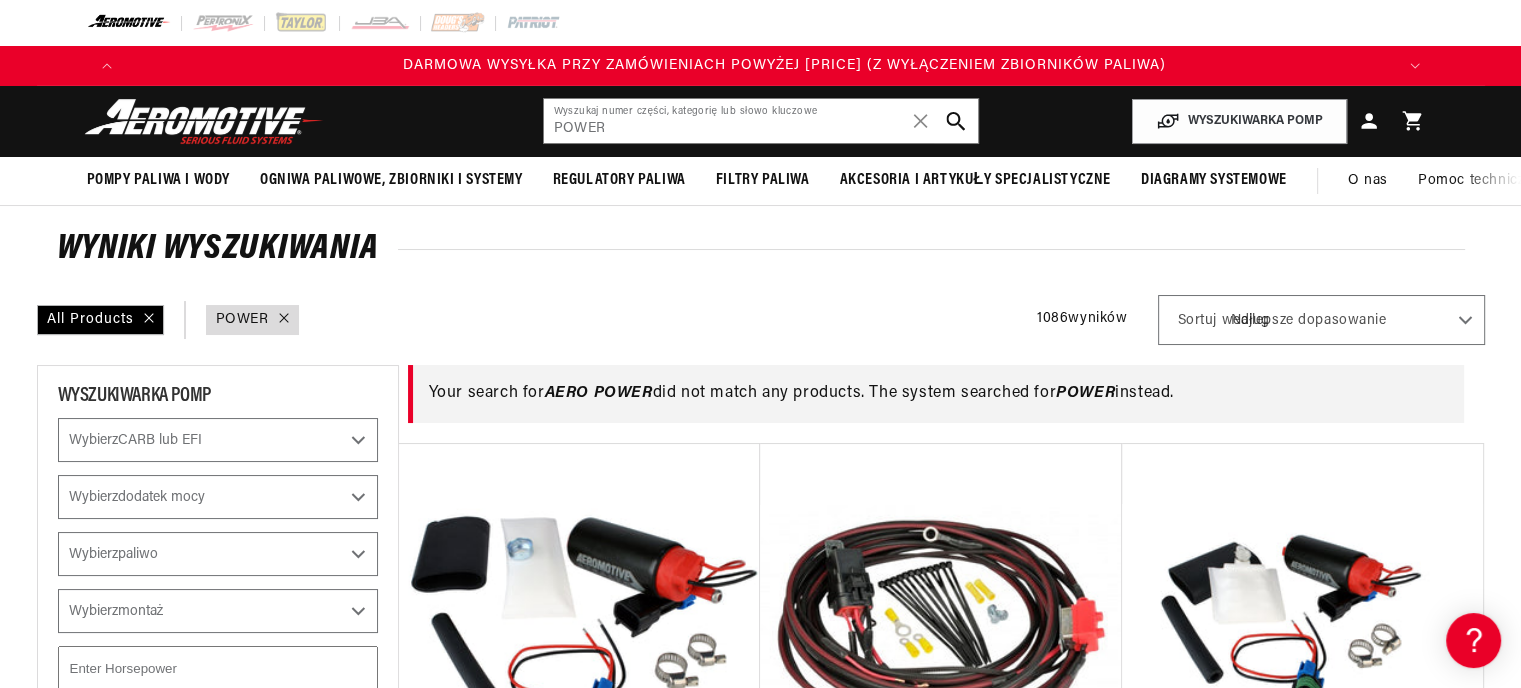 scroll, scrollTop: 0, scrollLeft: 1268, axis: horizontal 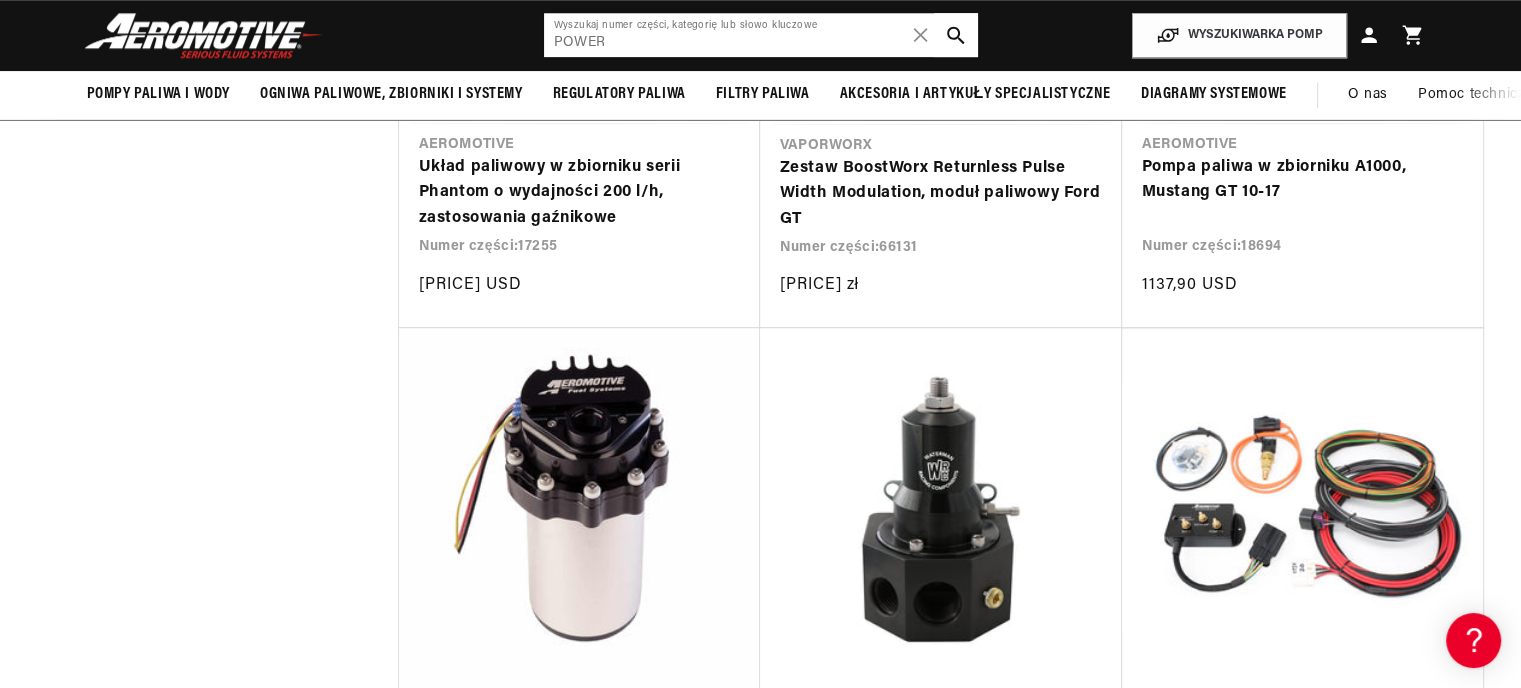 drag, startPoint x: 640, startPoint y: 42, endPoint x: 475, endPoint y: 39, distance: 165.02727 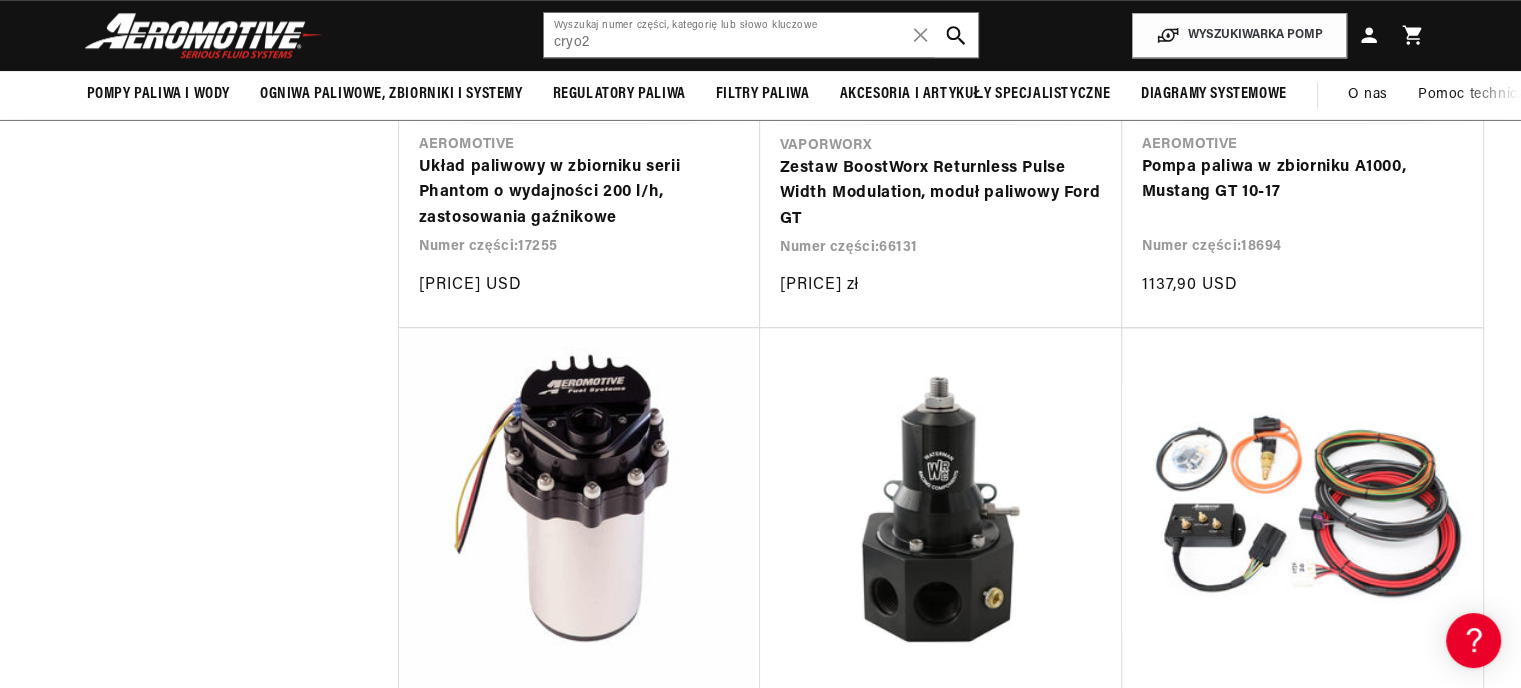 click 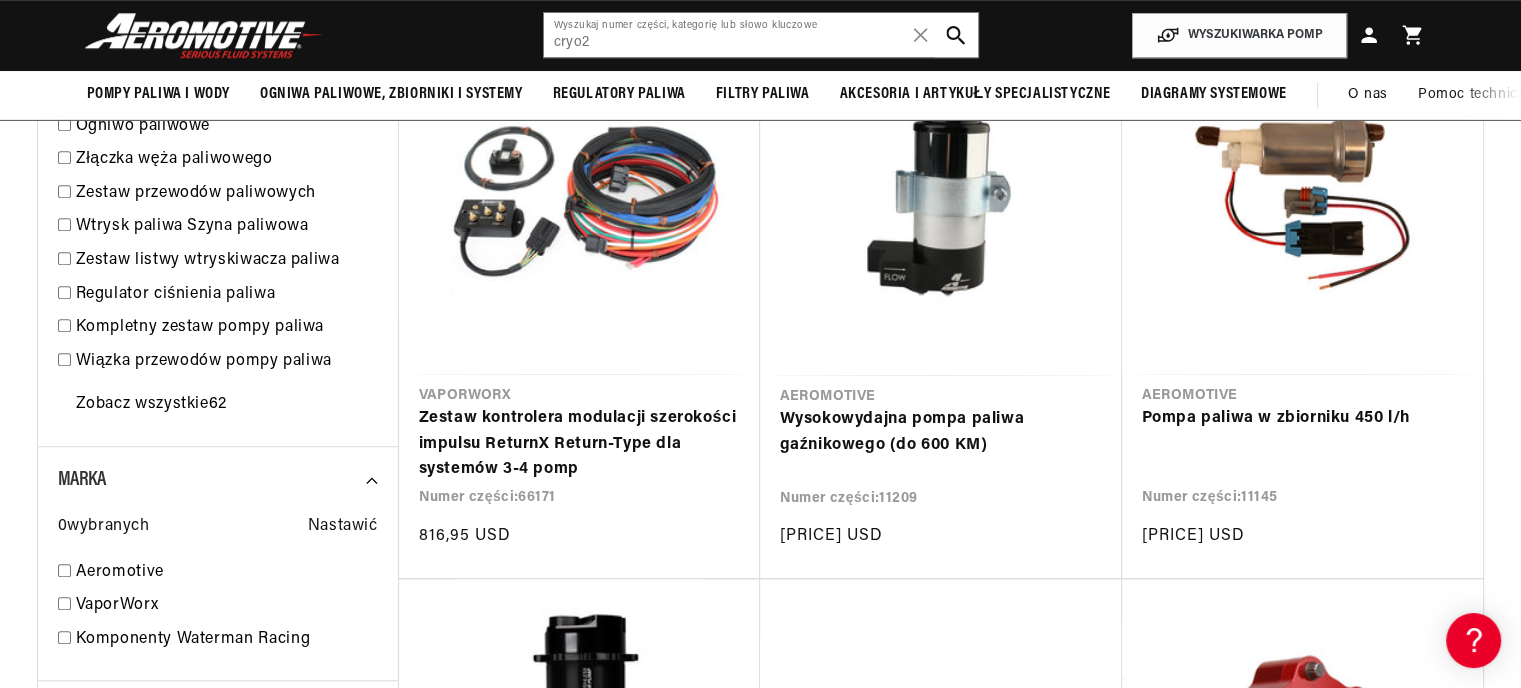 scroll, scrollTop: 0, scrollLeft: 1067, axis: horizontal 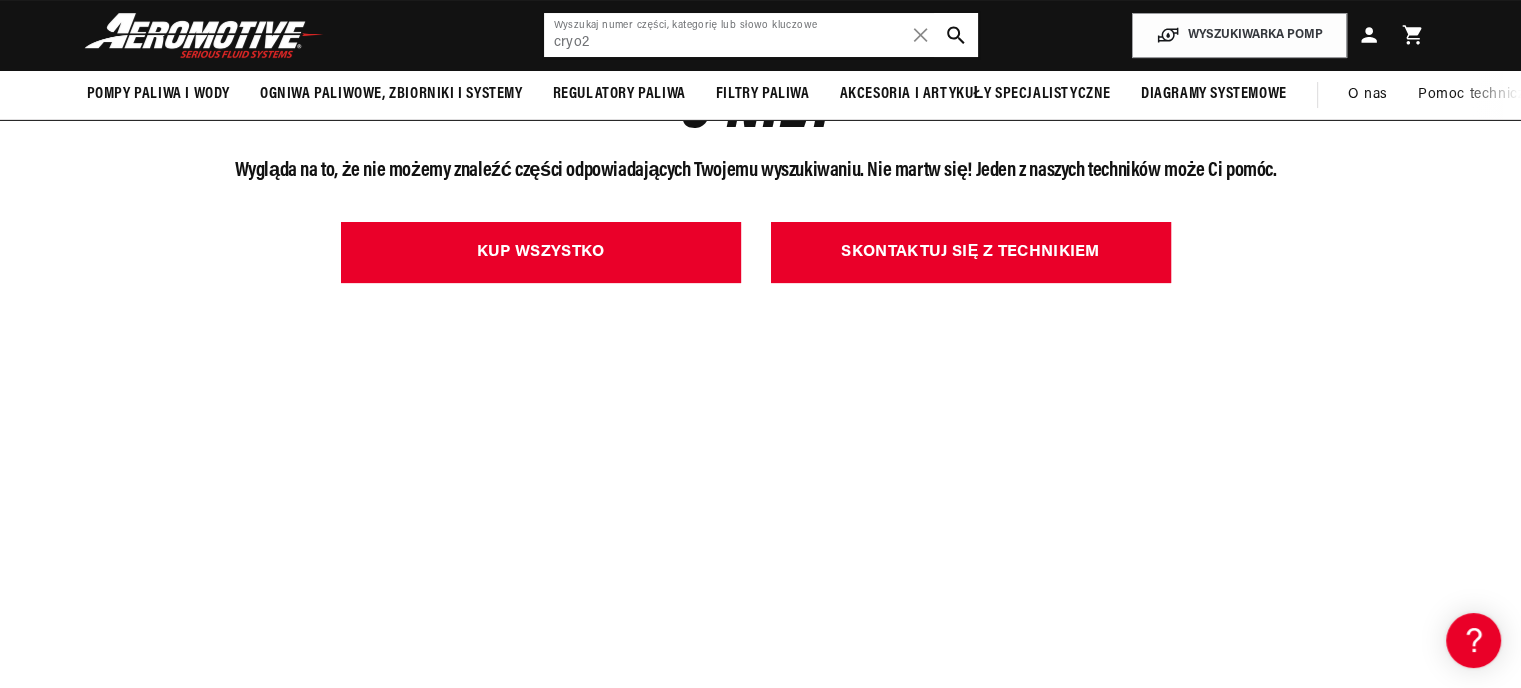 drag, startPoint x: 584, startPoint y: 39, endPoint x: 635, endPoint y: 43, distance: 51.156624 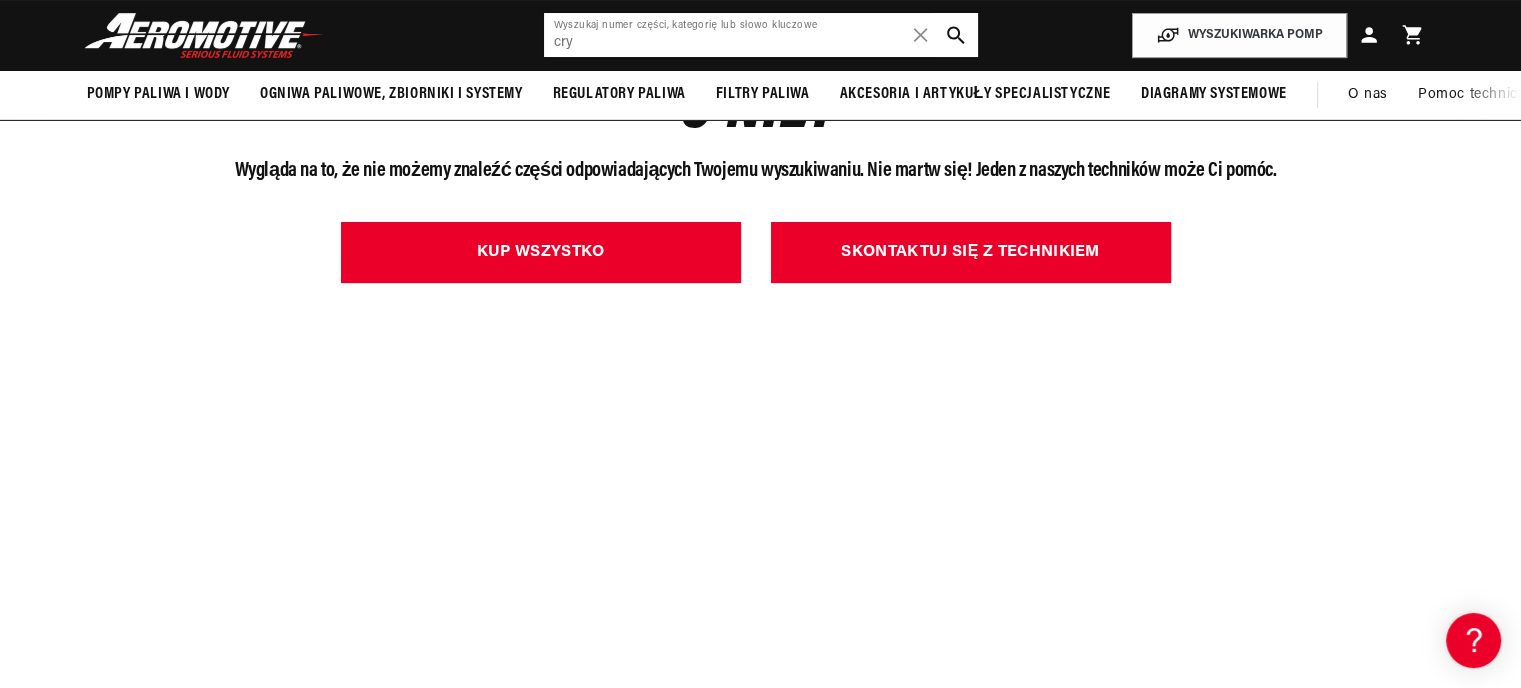 scroll, scrollTop: 0, scrollLeft: 1268, axis: horizontal 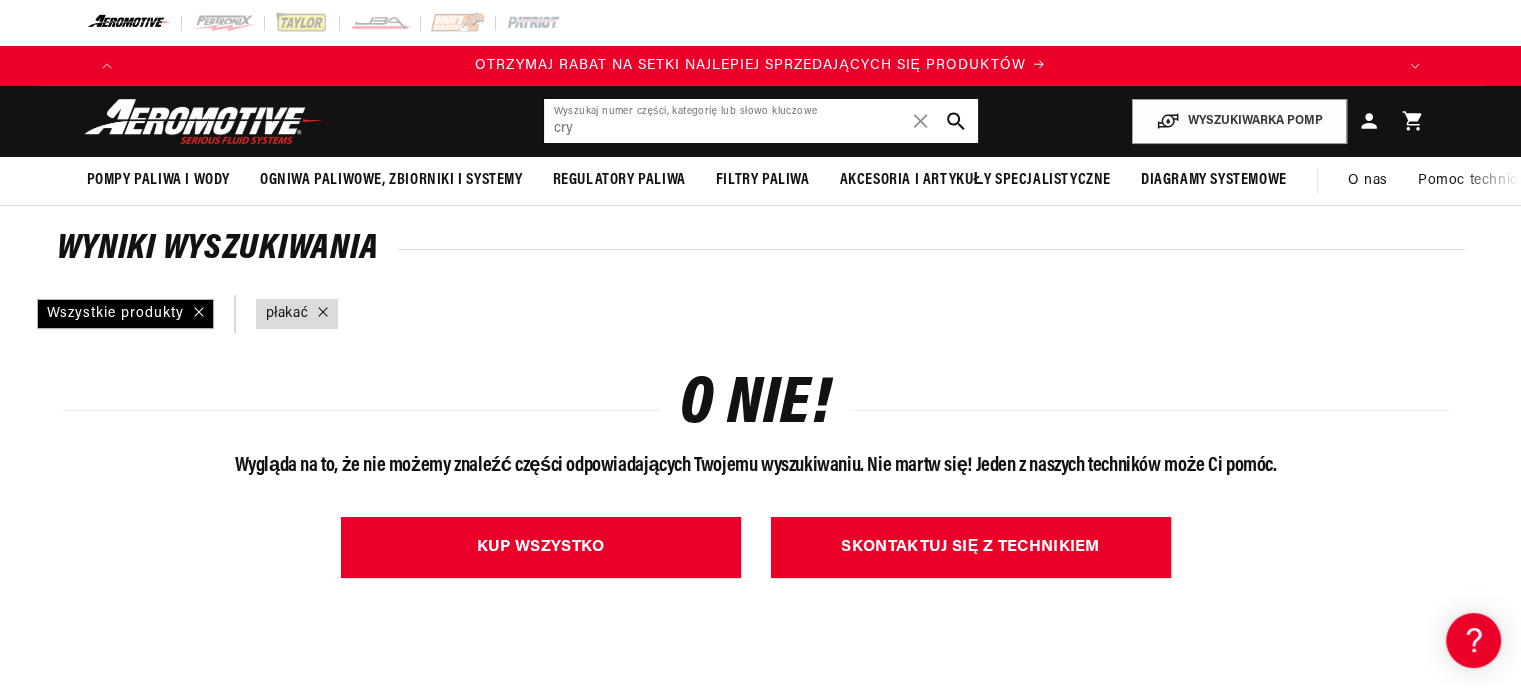 drag, startPoint x: 636, startPoint y: 114, endPoint x: 527, endPoint y: 130, distance: 110.16805 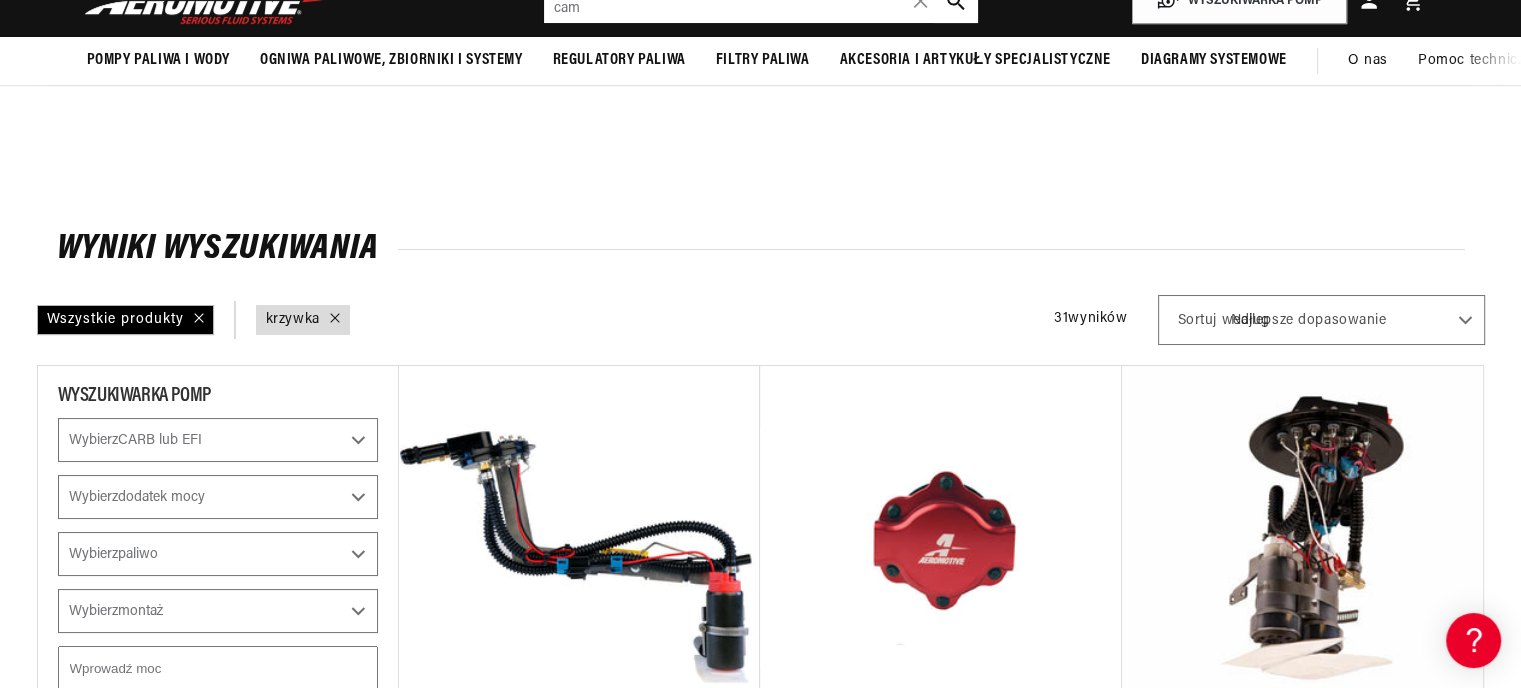 scroll, scrollTop: 400, scrollLeft: 0, axis: vertical 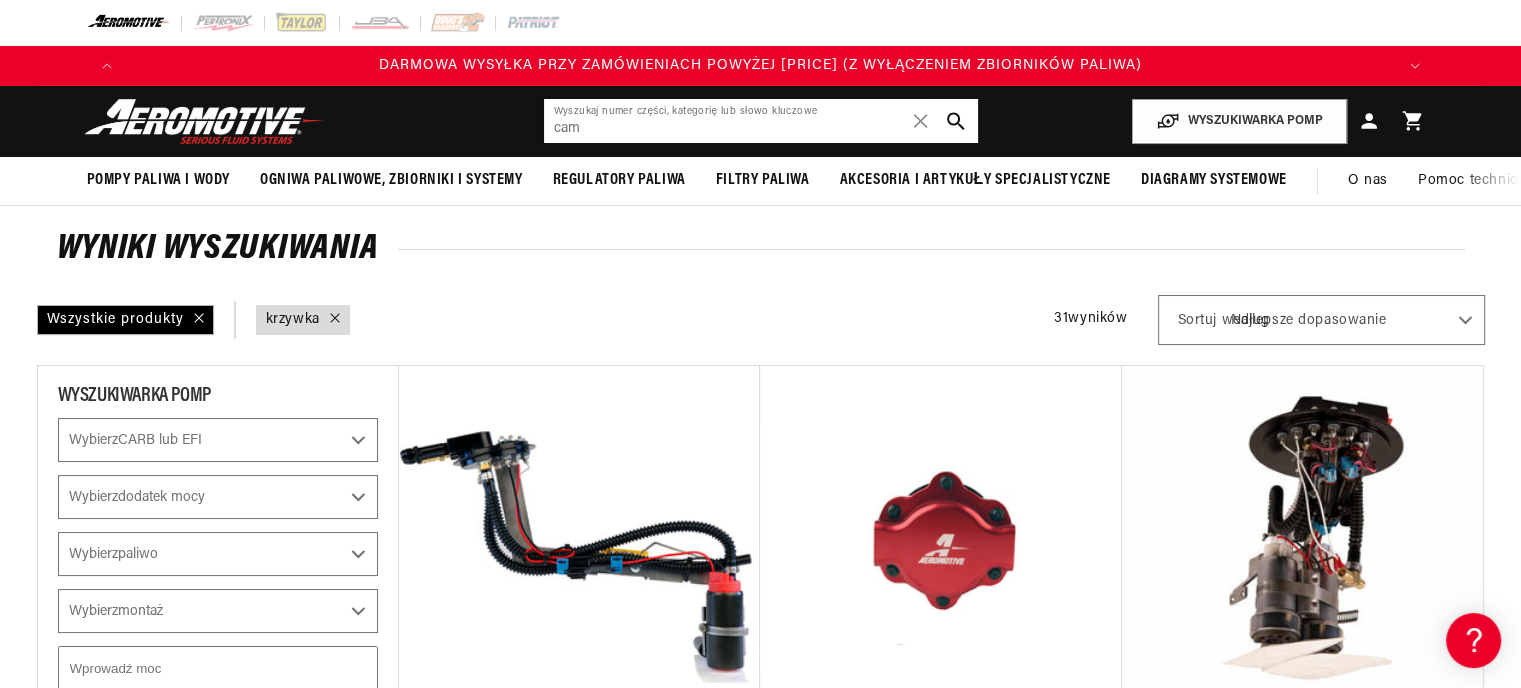 drag, startPoint x: 560, startPoint y: 119, endPoint x: 527, endPoint y: 113, distance: 33.54102 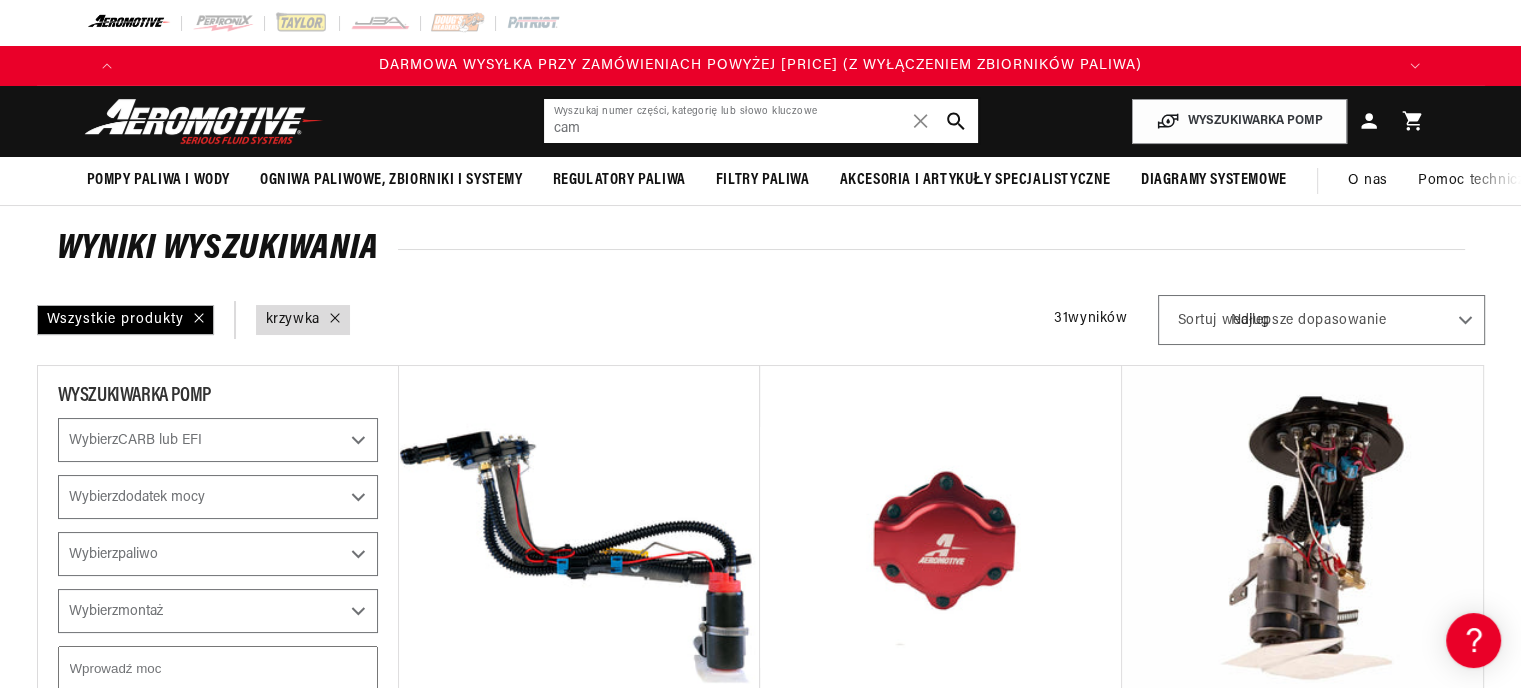 paste on "electrovalve" 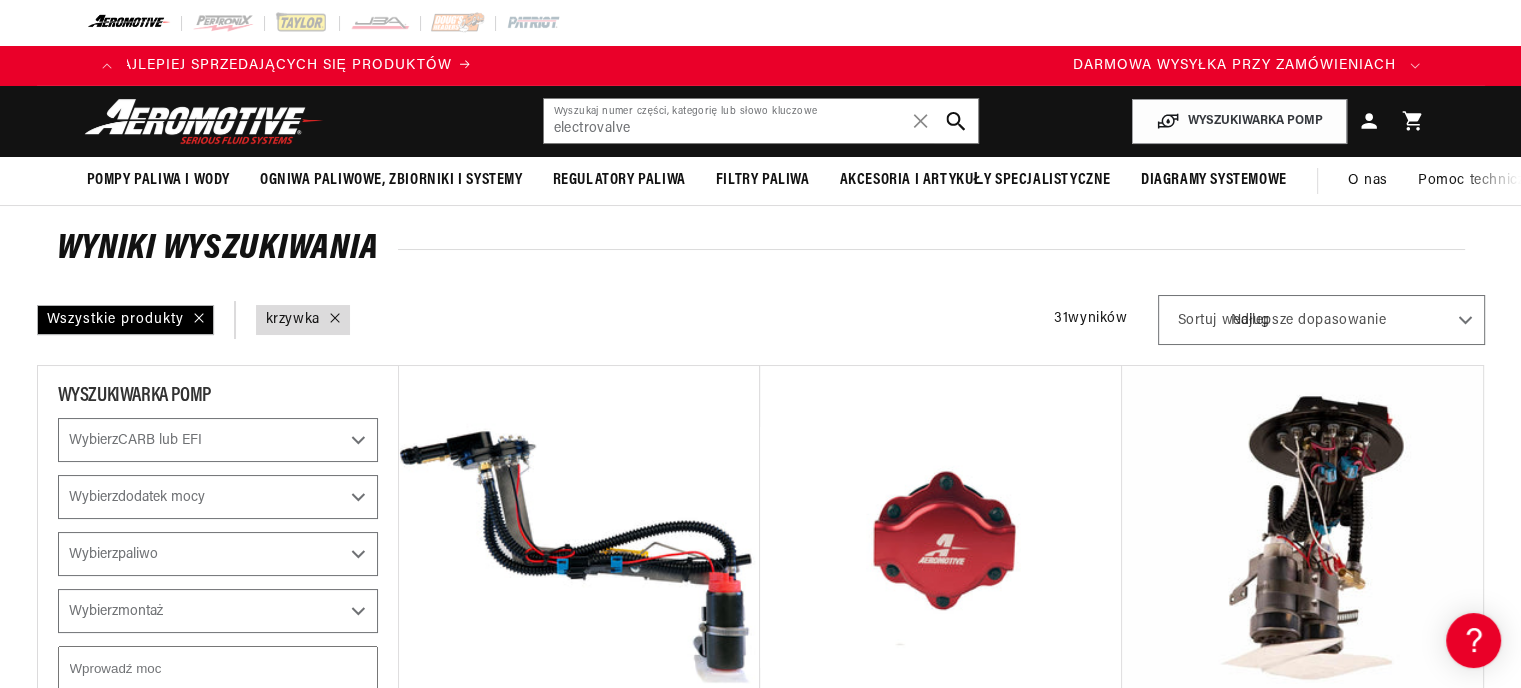 click 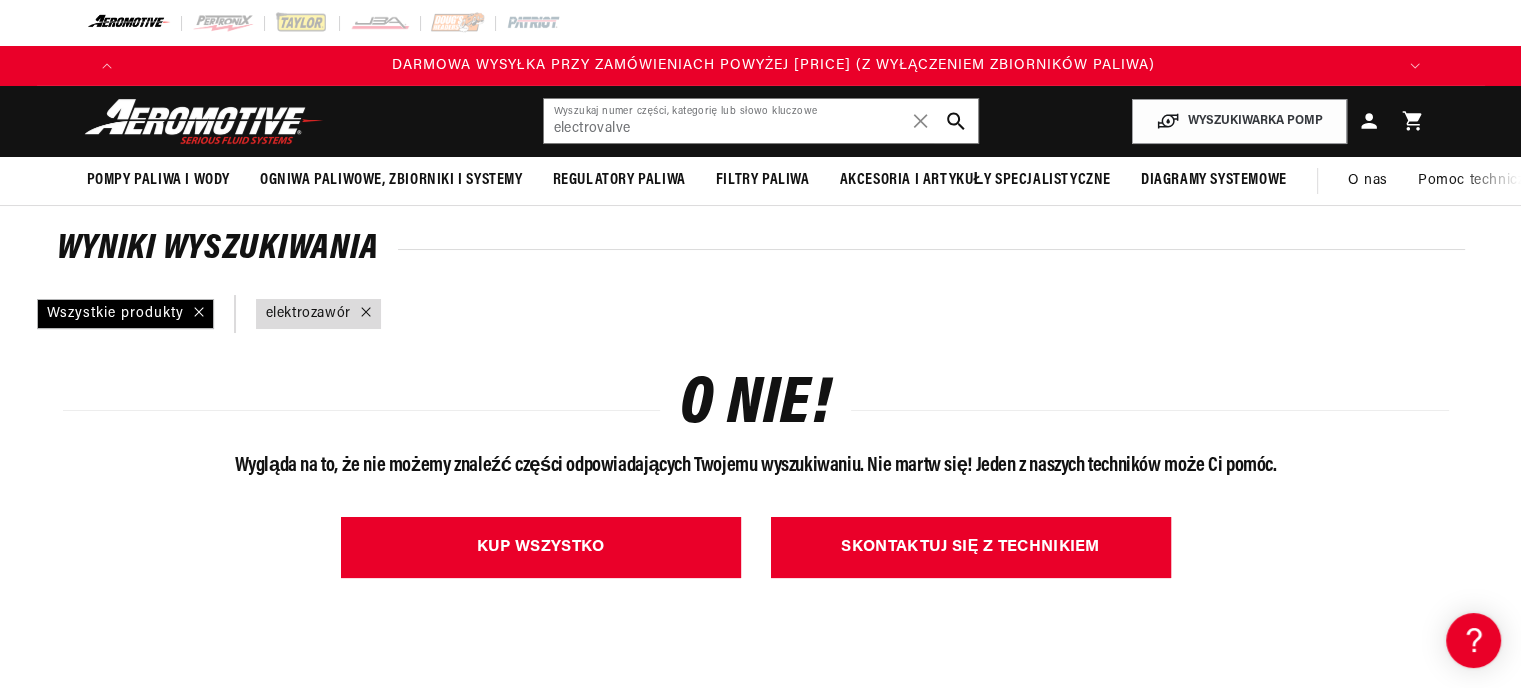 scroll, scrollTop: 0, scrollLeft: 1268, axis: horizontal 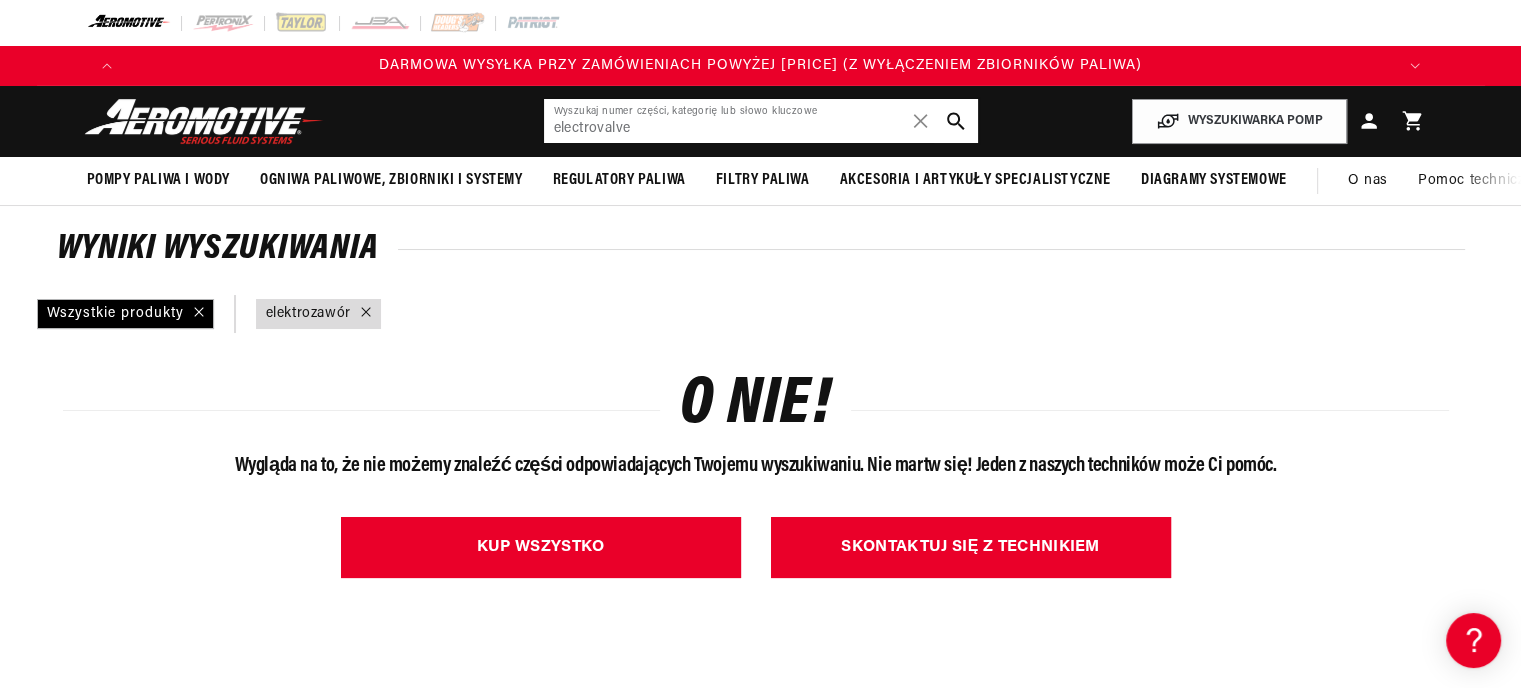 drag, startPoint x: 596, startPoint y: 127, endPoint x: 517, endPoint y: 123, distance: 79.101204 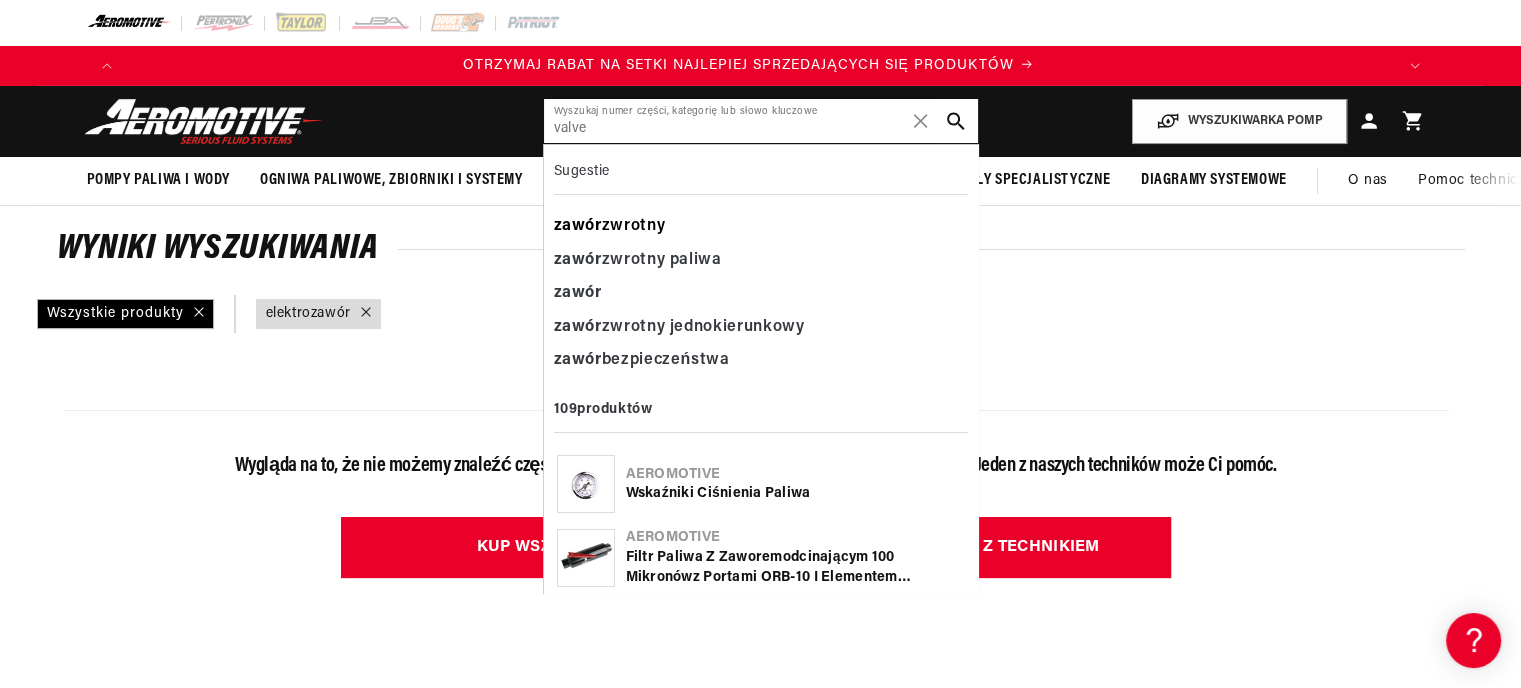 scroll, scrollTop: 0, scrollLeft: 0, axis: both 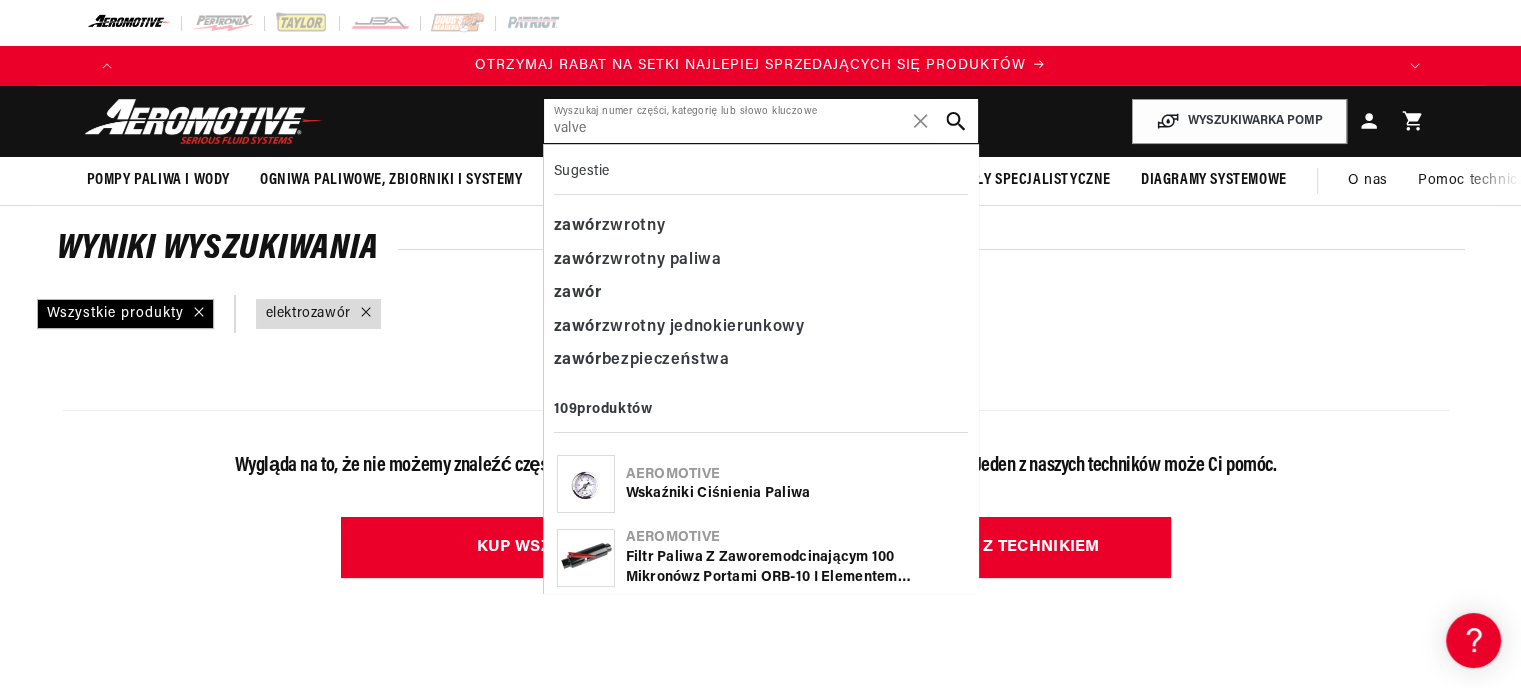 type on "valve" 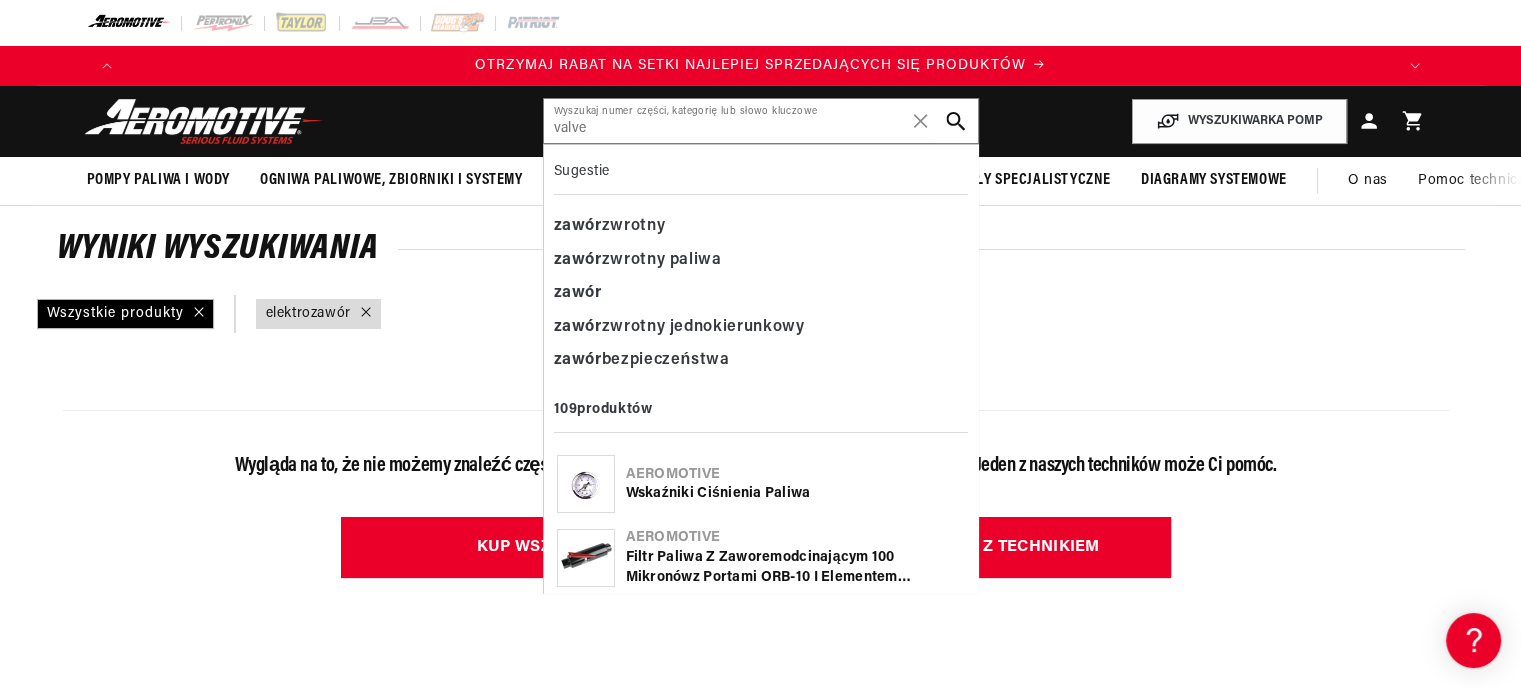 click 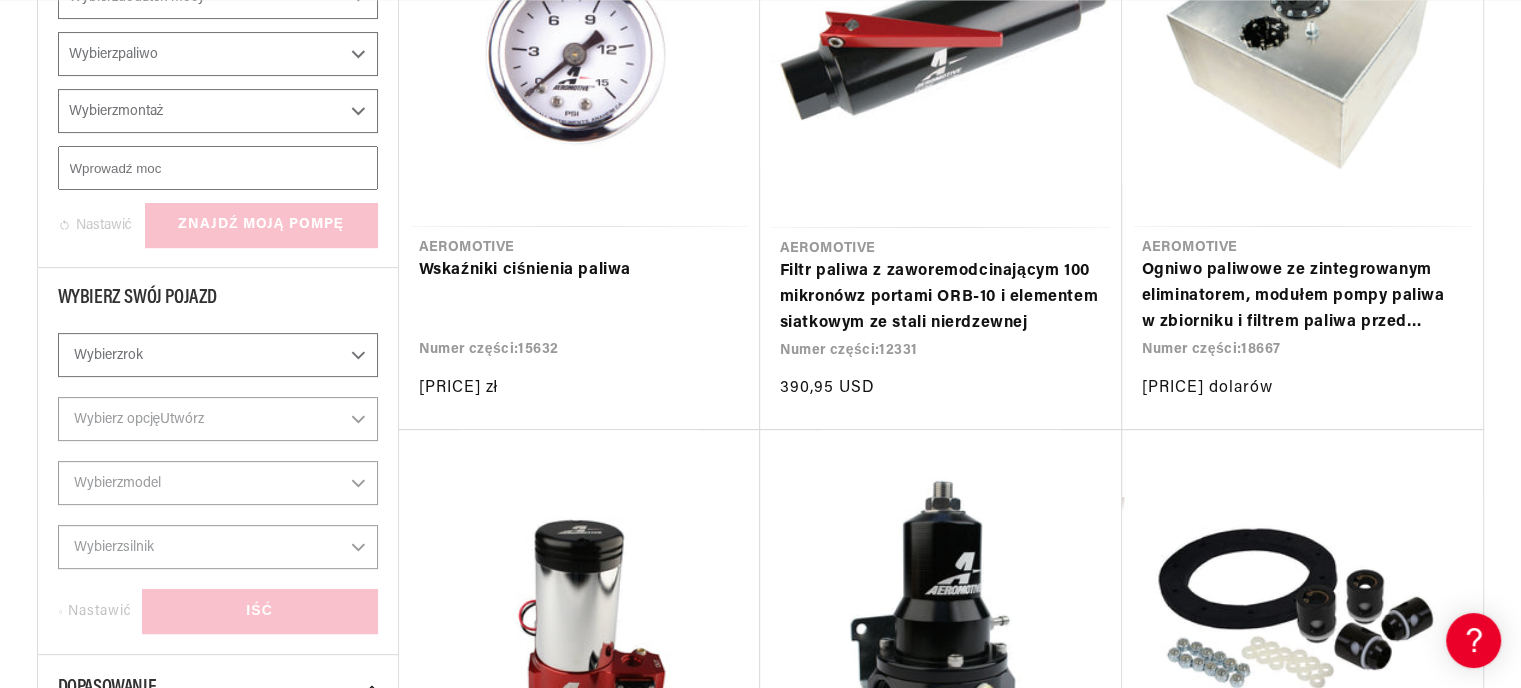 scroll, scrollTop: 772, scrollLeft: 0, axis: vertical 